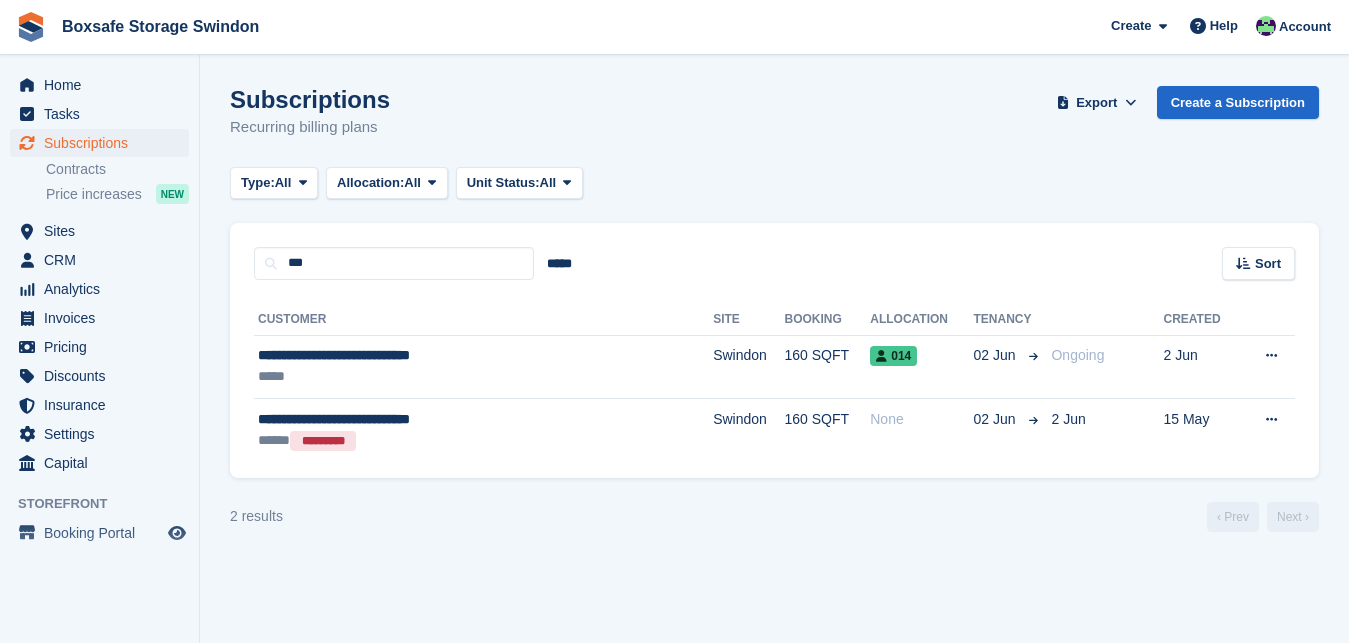 scroll, scrollTop: 0, scrollLeft: 0, axis: both 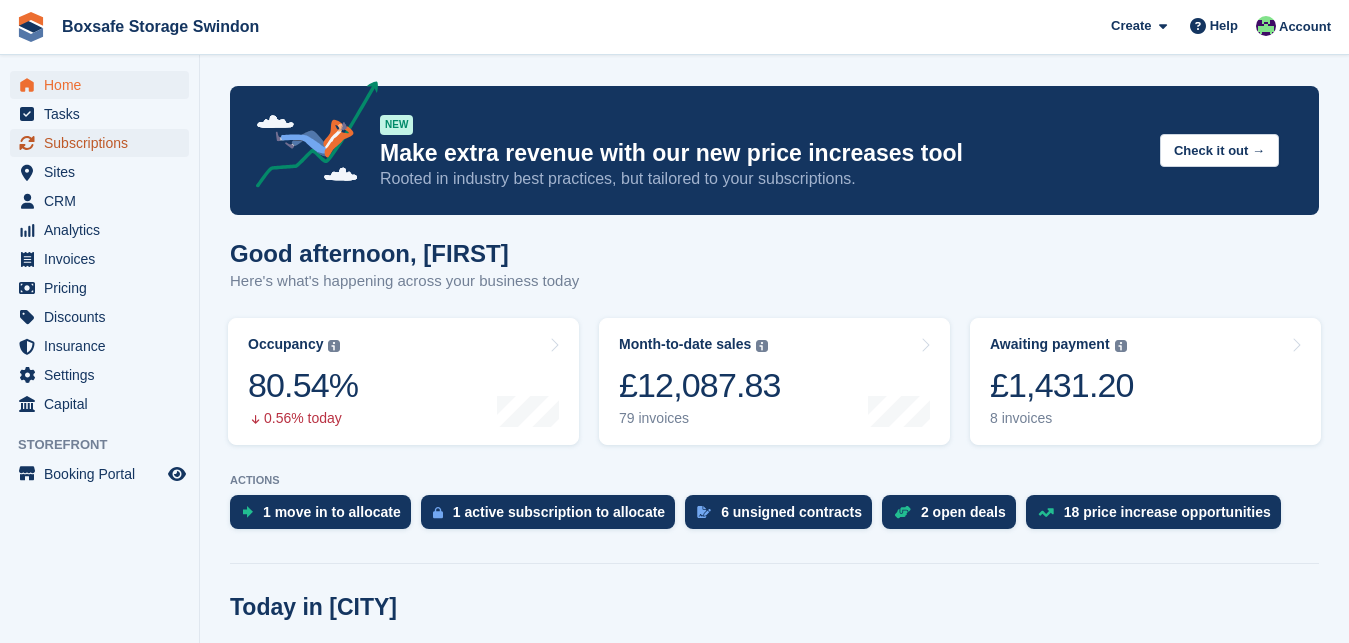 click on "Subscriptions" at bounding box center (104, 143) 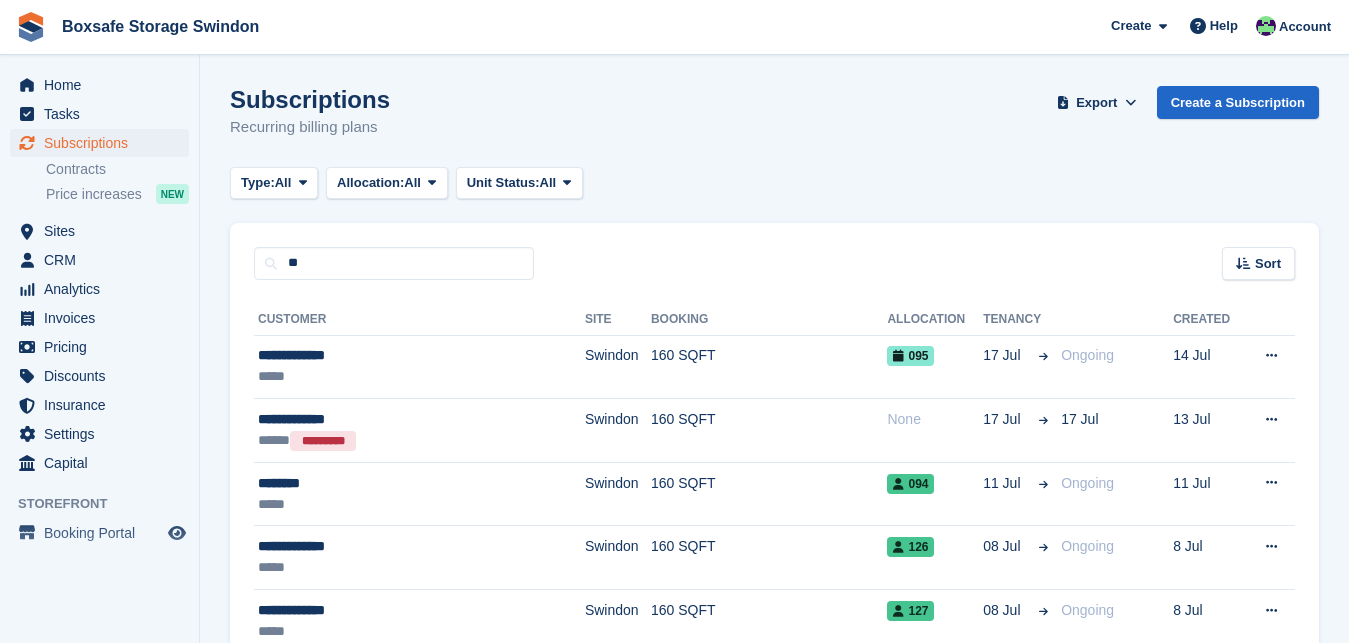 scroll, scrollTop: 0, scrollLeft: 0, axis: both 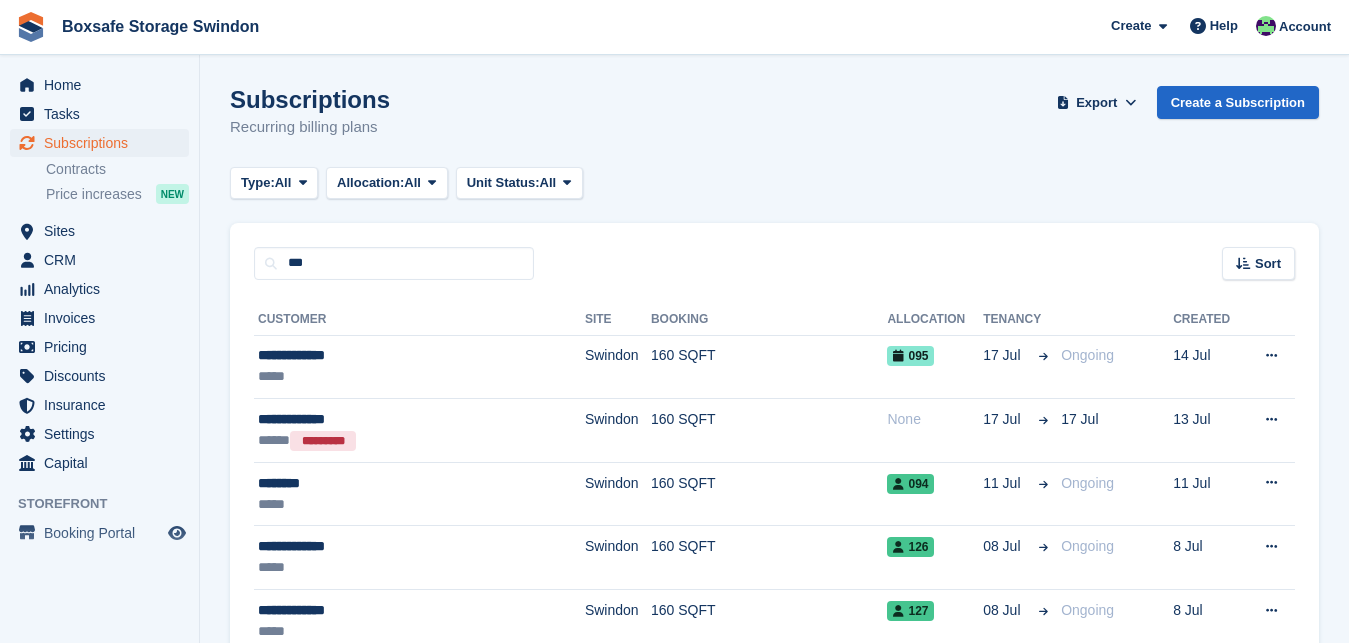 type on "***" 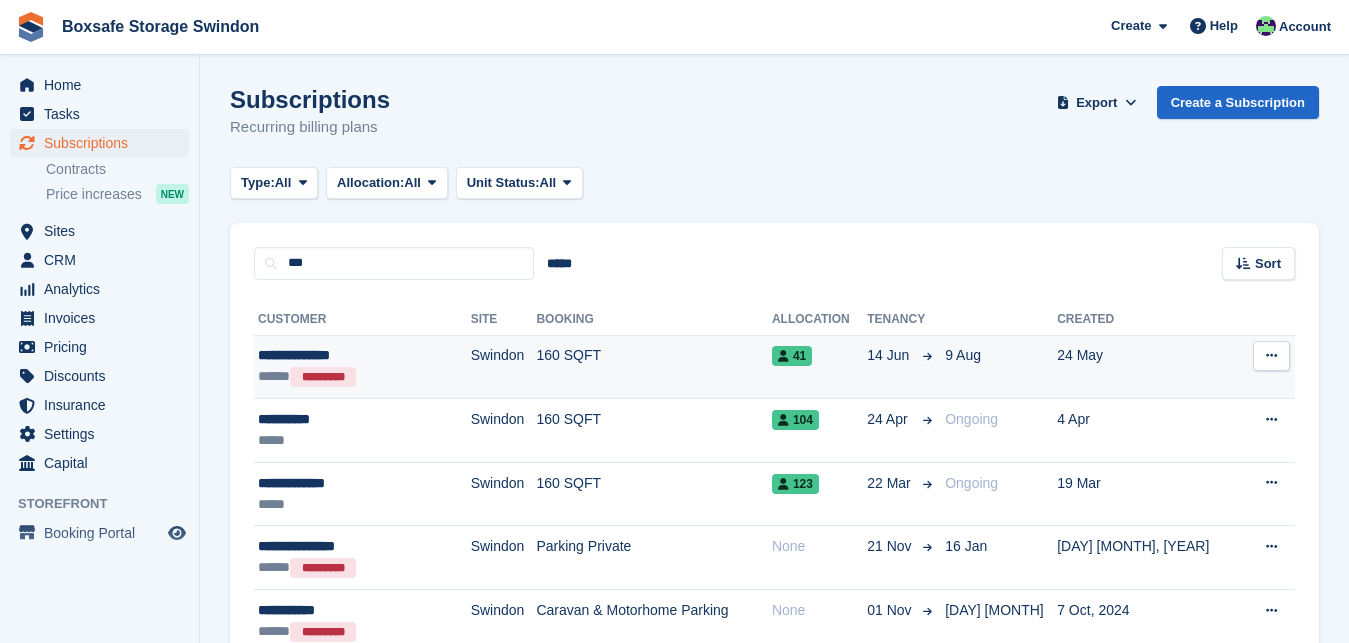 click on "**********" at bounding box center (344, 355) 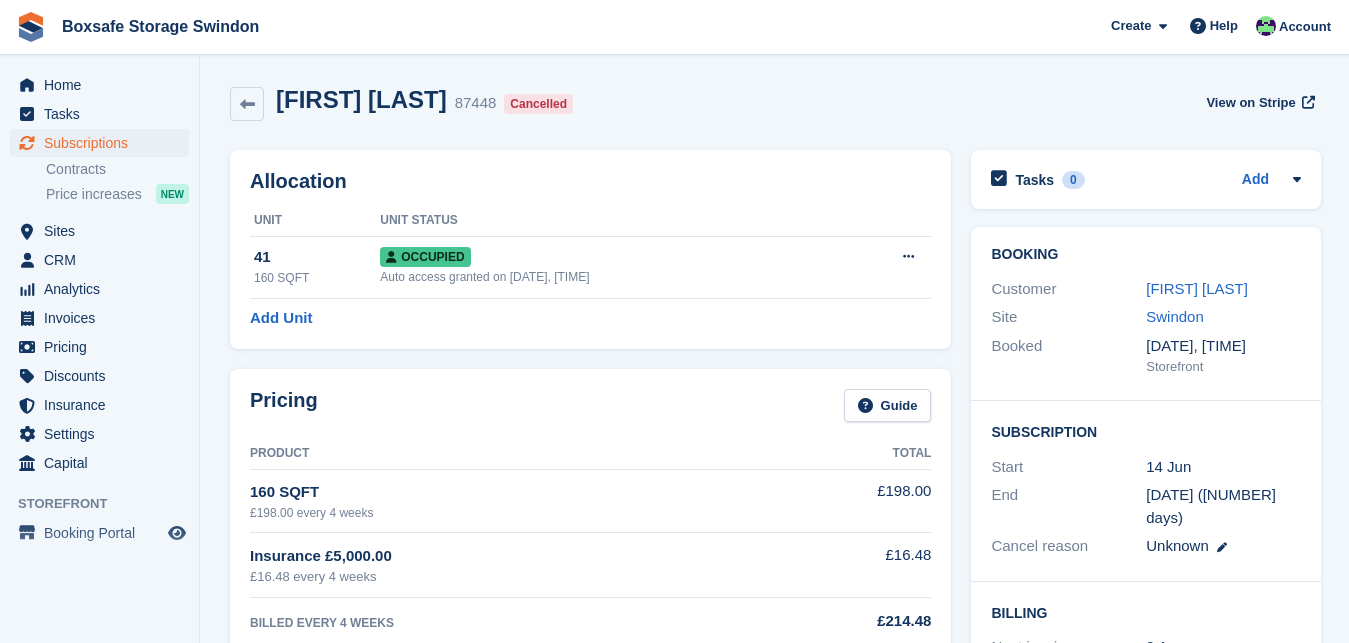 scroll, scrollTop: 0, scrollLeft: 0, axis: both 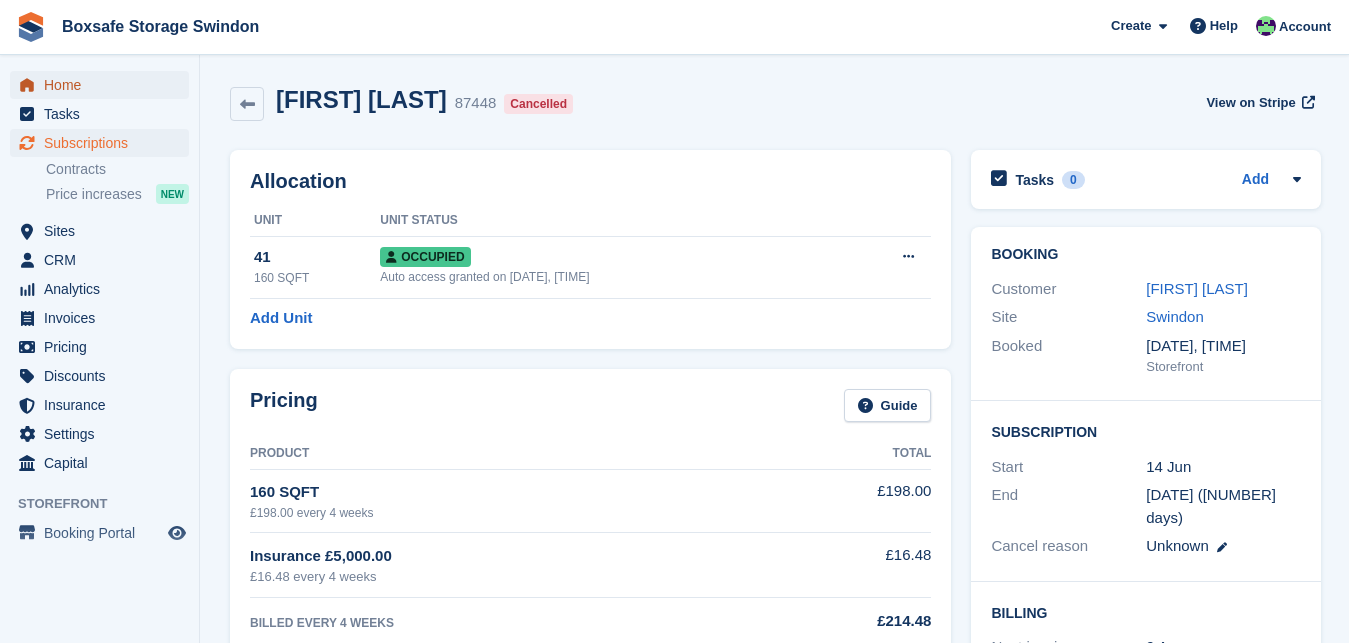 click on "Home" at bounding box center (104, 85) 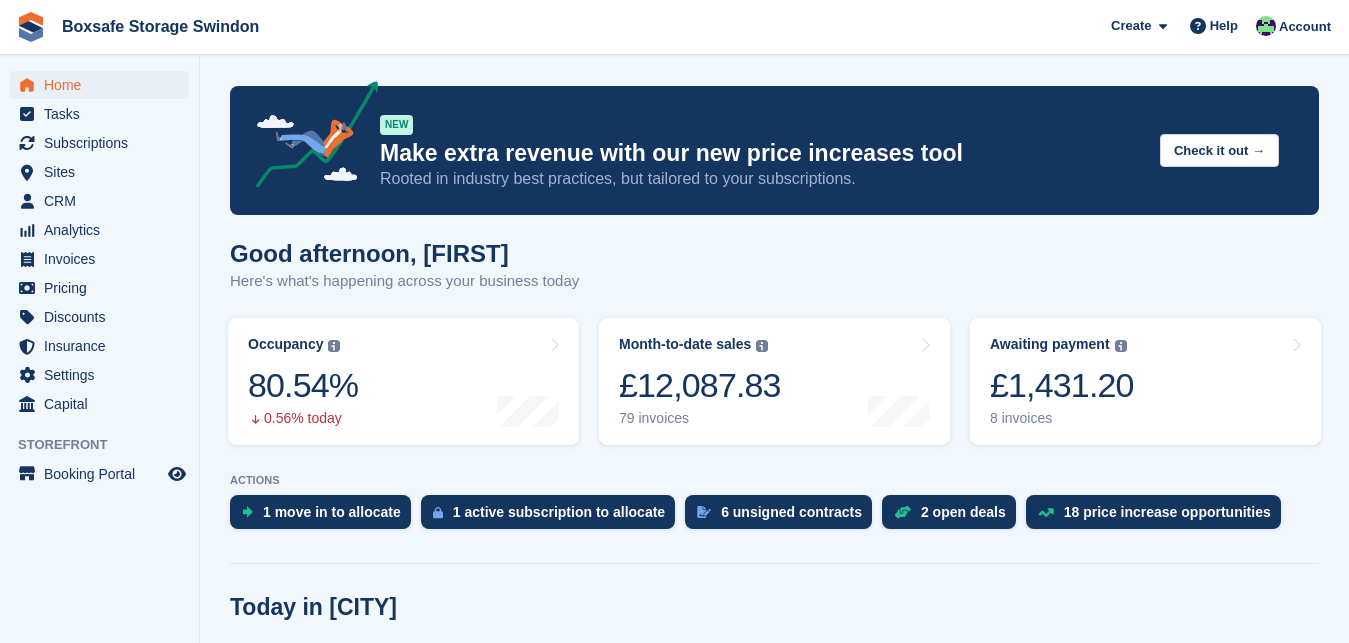 scroll, scrollTop: 0, scrollLeft: 0, axis: both 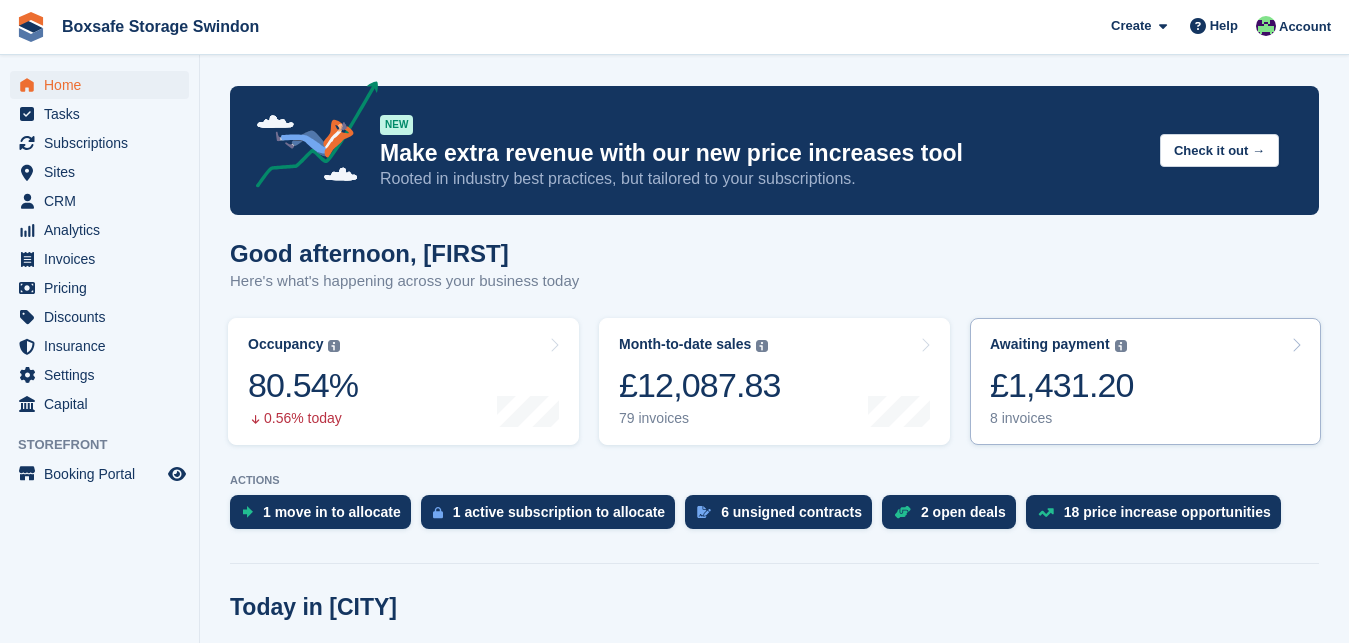 click on "£1,431.20" at bounding box center (1062, 385) 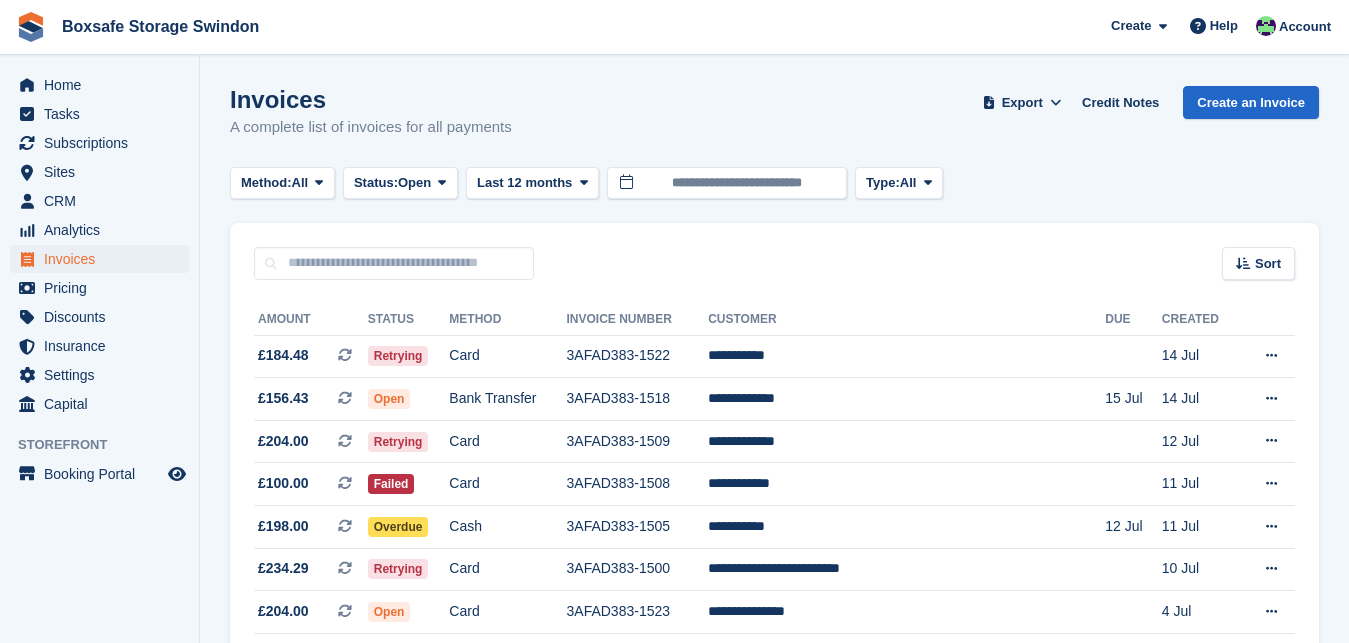 scroll, scrollTop: 0, scrollLeft: 0, axis: both 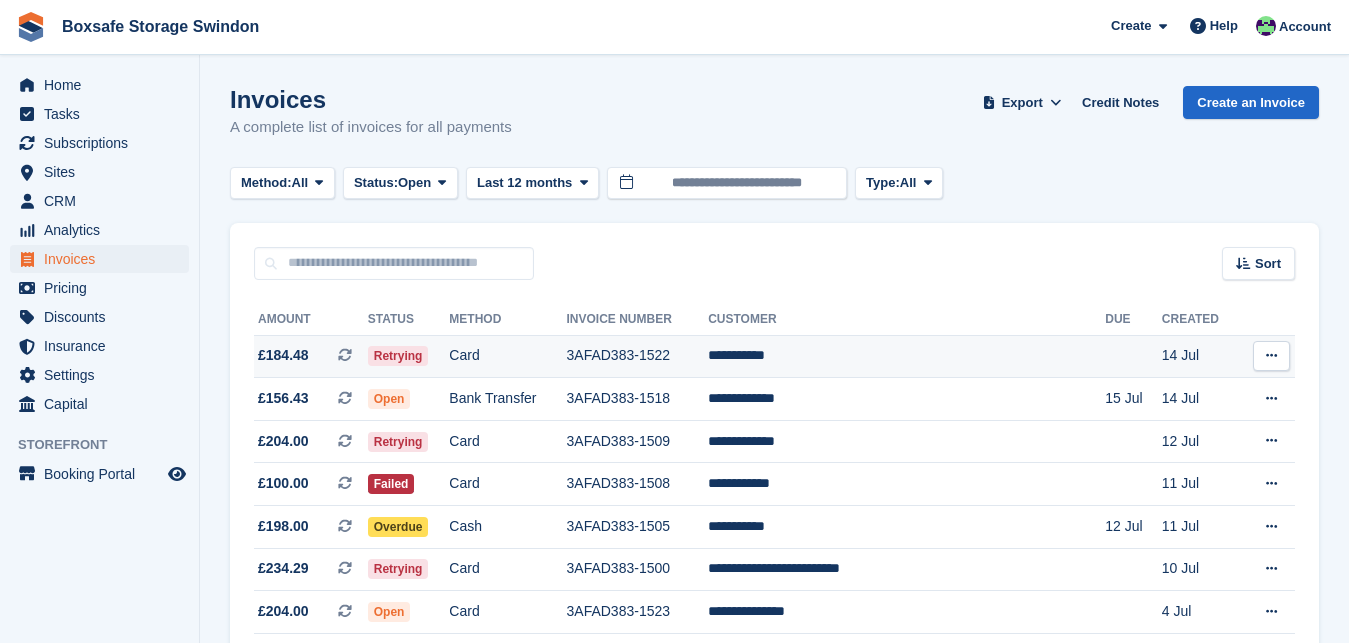 click on "**********" at bounding box center [906, 356] 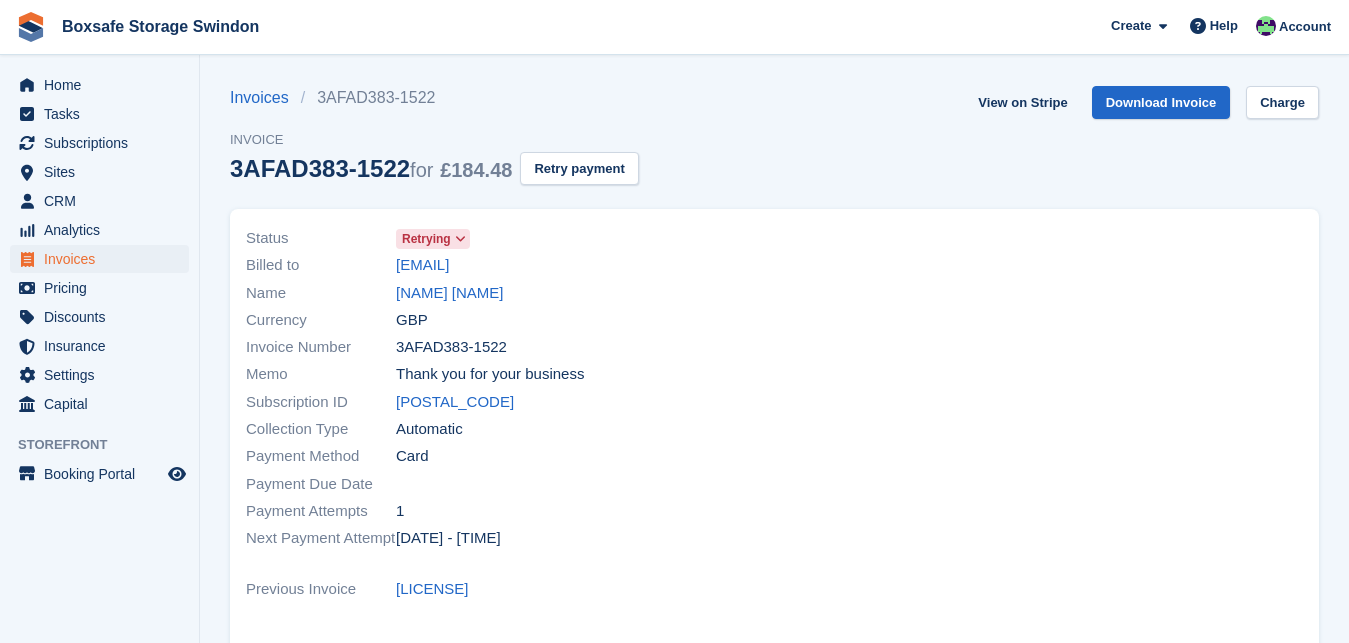 scroll, scrollTop: 0, scrollLeft: 0, axis: both 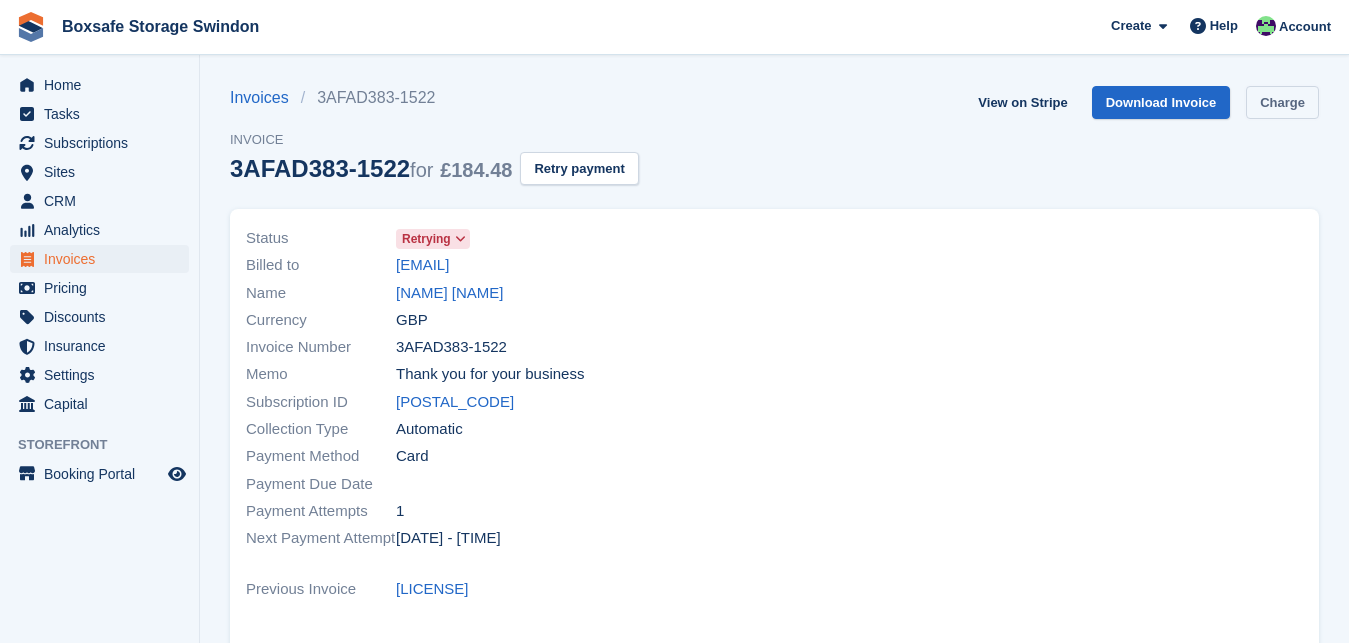click on "Charge" at bounding box center [1282, 102] 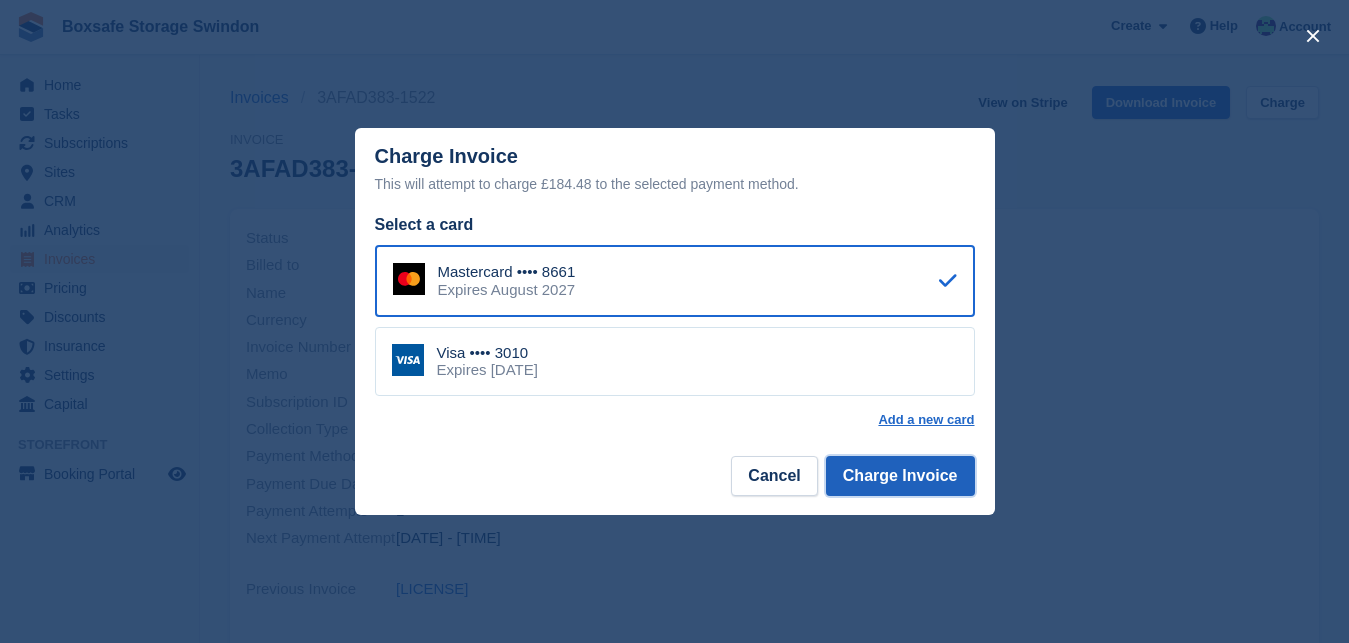 click on "Charge Invoice" at bounding box center (900, 476) 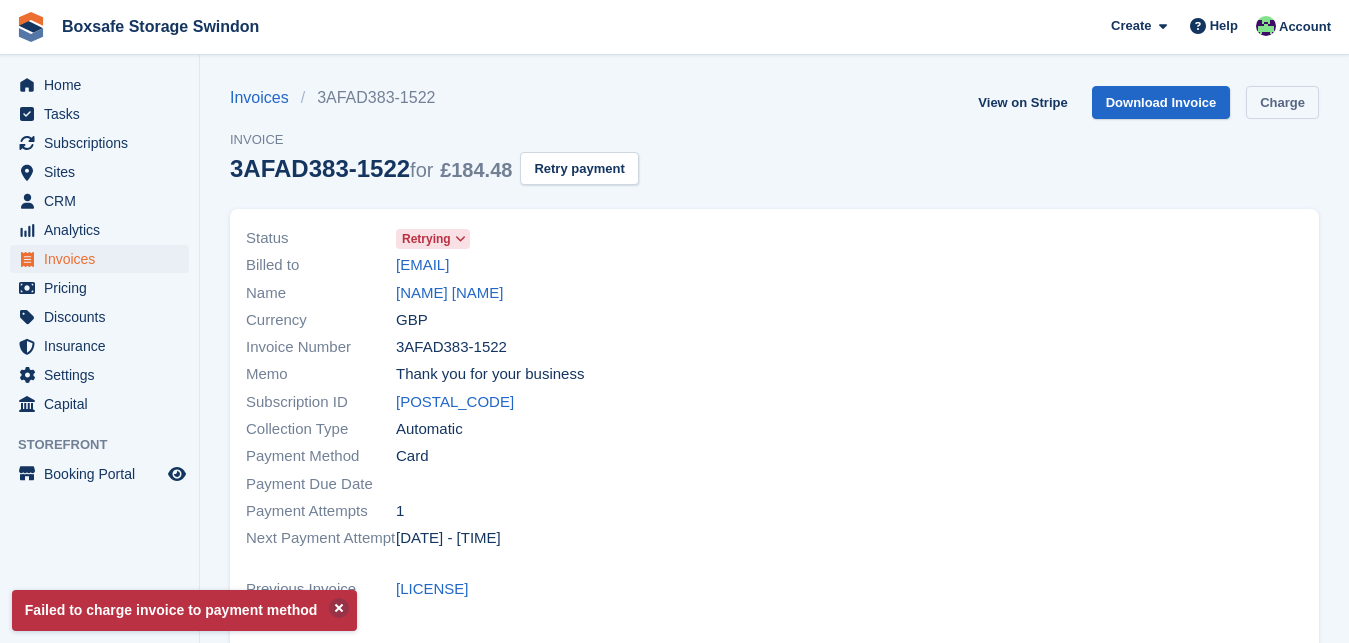 click on "Charge" at bounding box center (1282, 102) 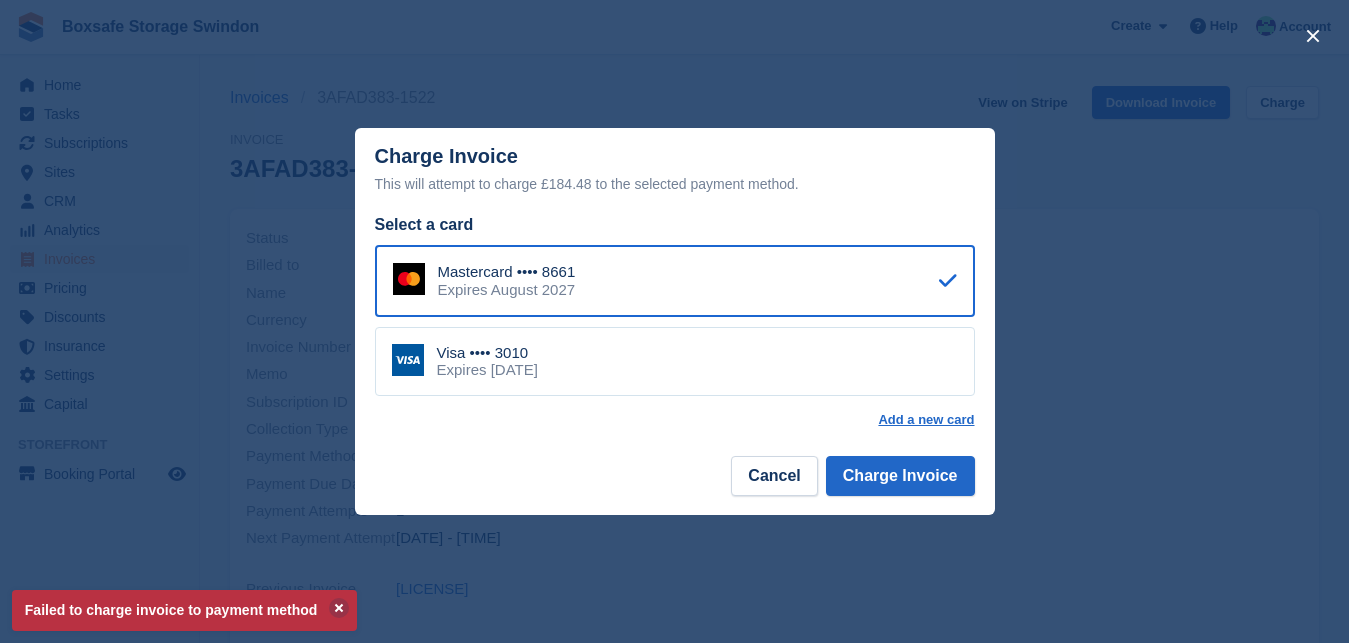 click on "Visa •••• 3010
Expires October 2029" at bounding box center (675, 362) 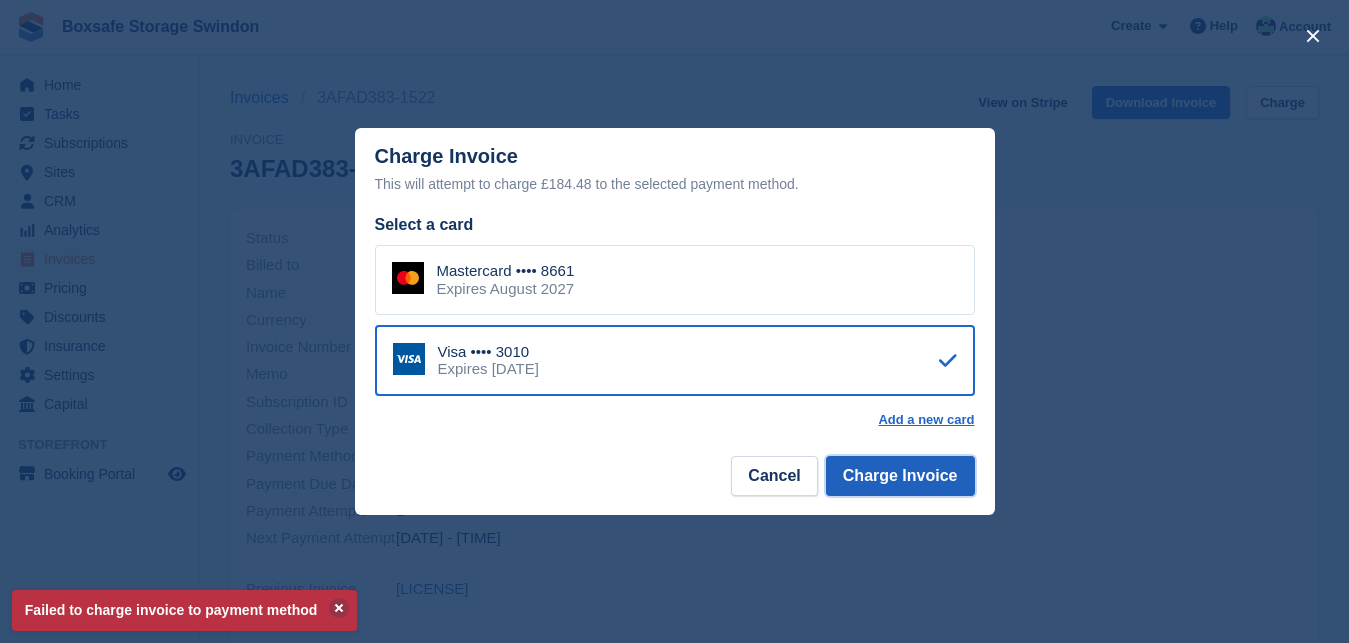 click on "Charge Invoice" at bounding box center (900, 476) 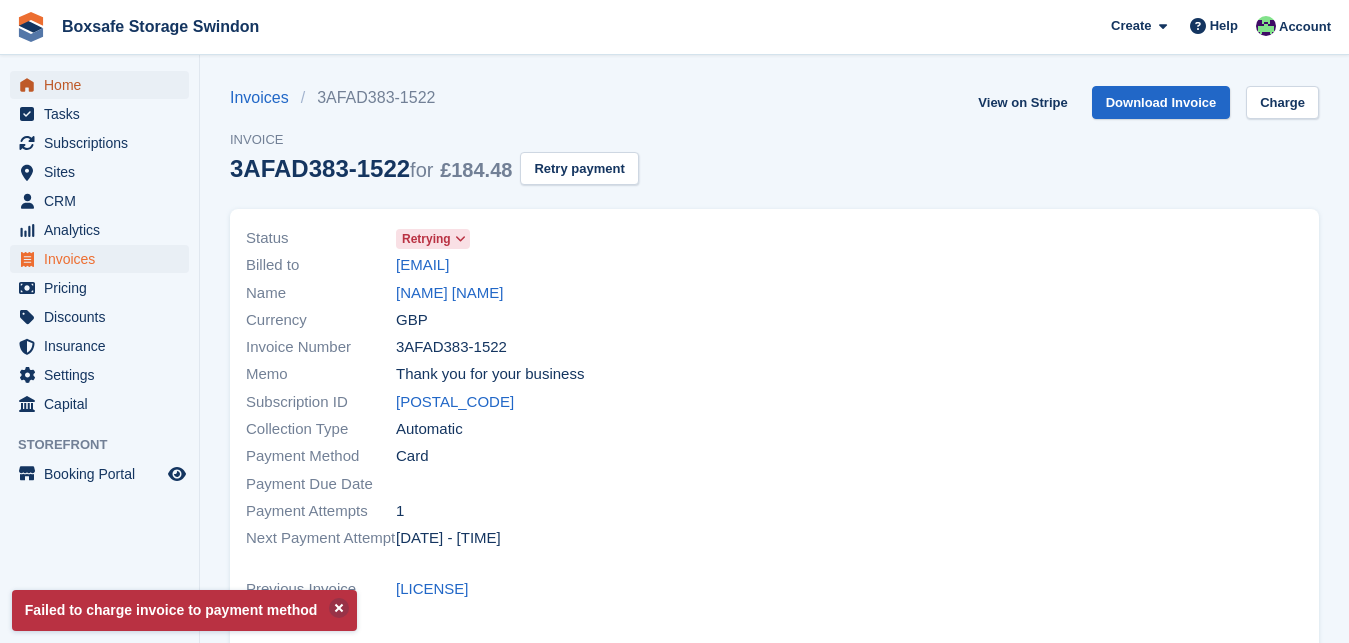 click on "Home" at bounding box center [104, 85] 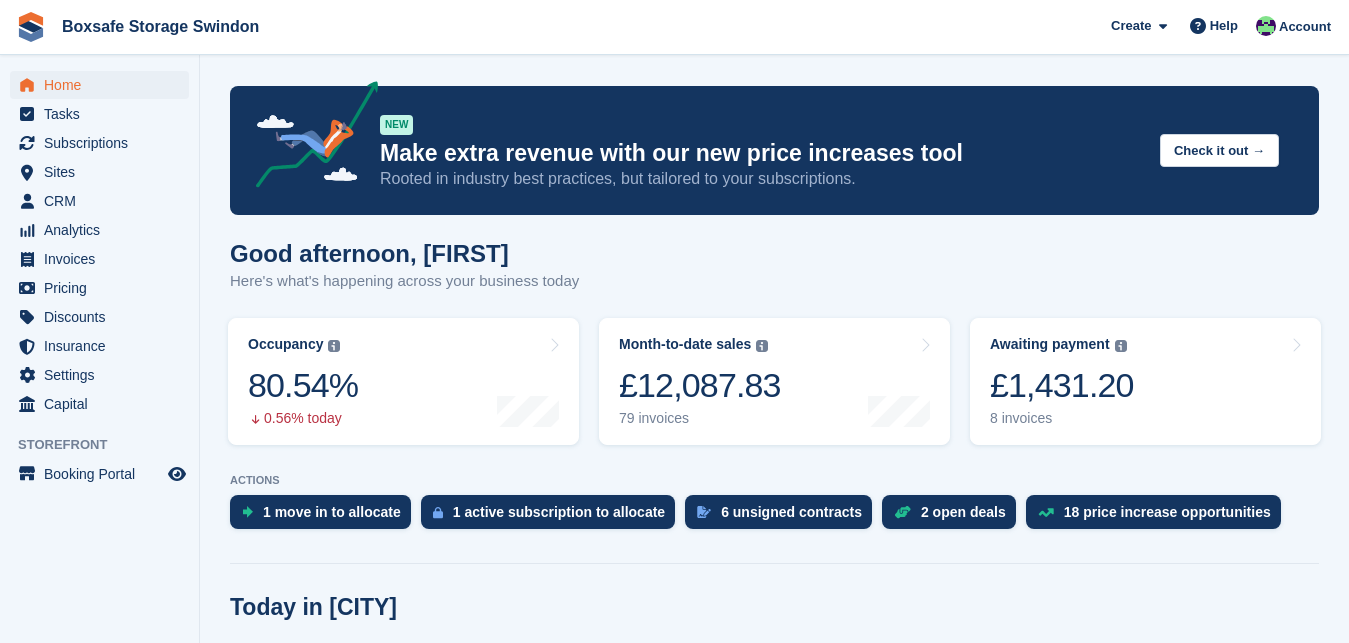 scroll, scrollTop: 0, scrollLeft: 0, axis: both 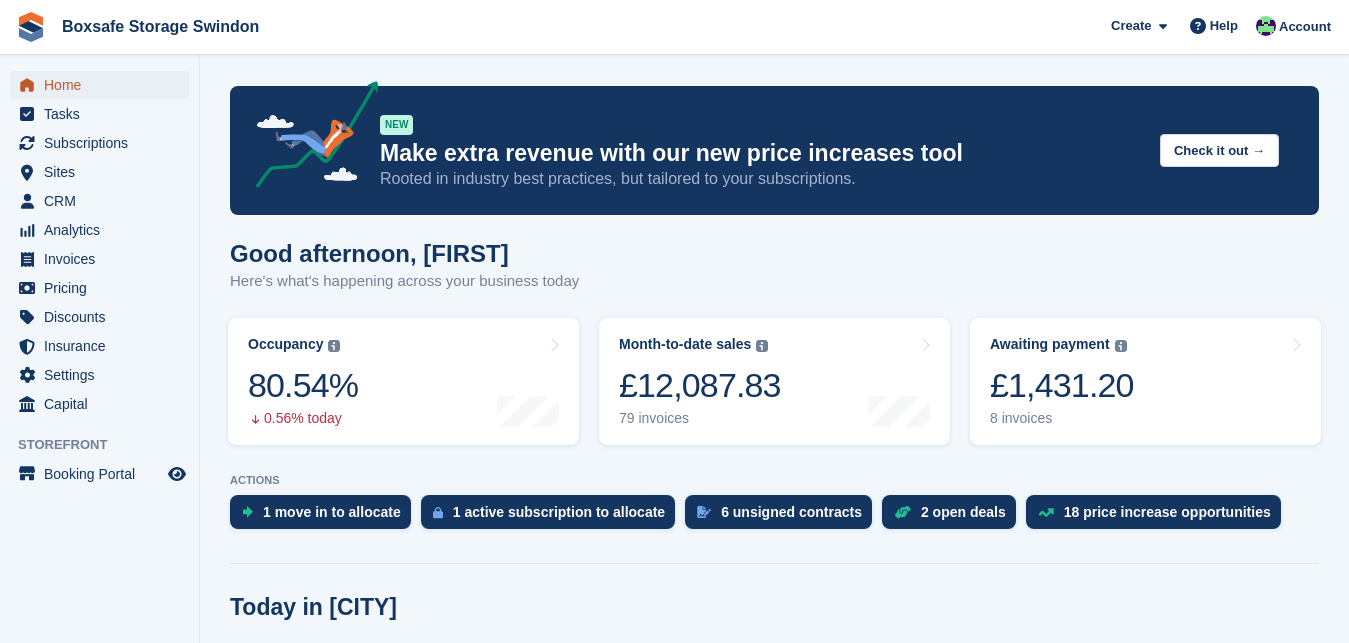 click on "Home" at bounding box center (104, 85) 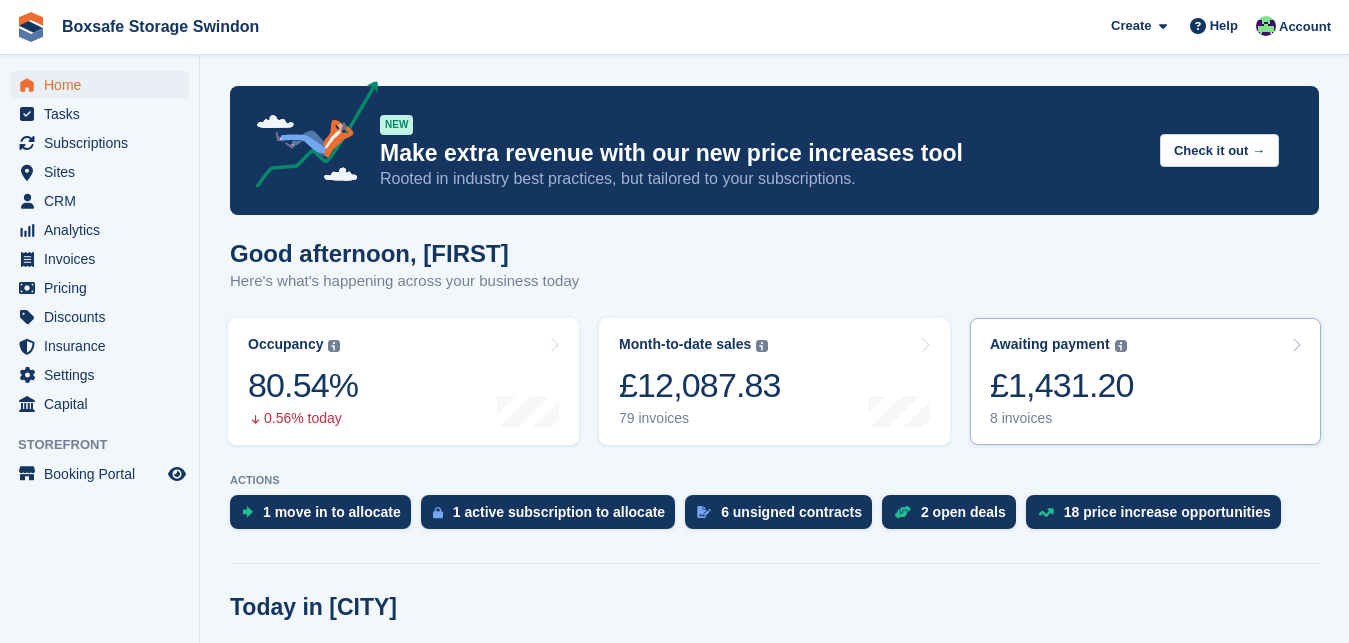 click on "£1,431.20" at bounding box center [1062, 385] 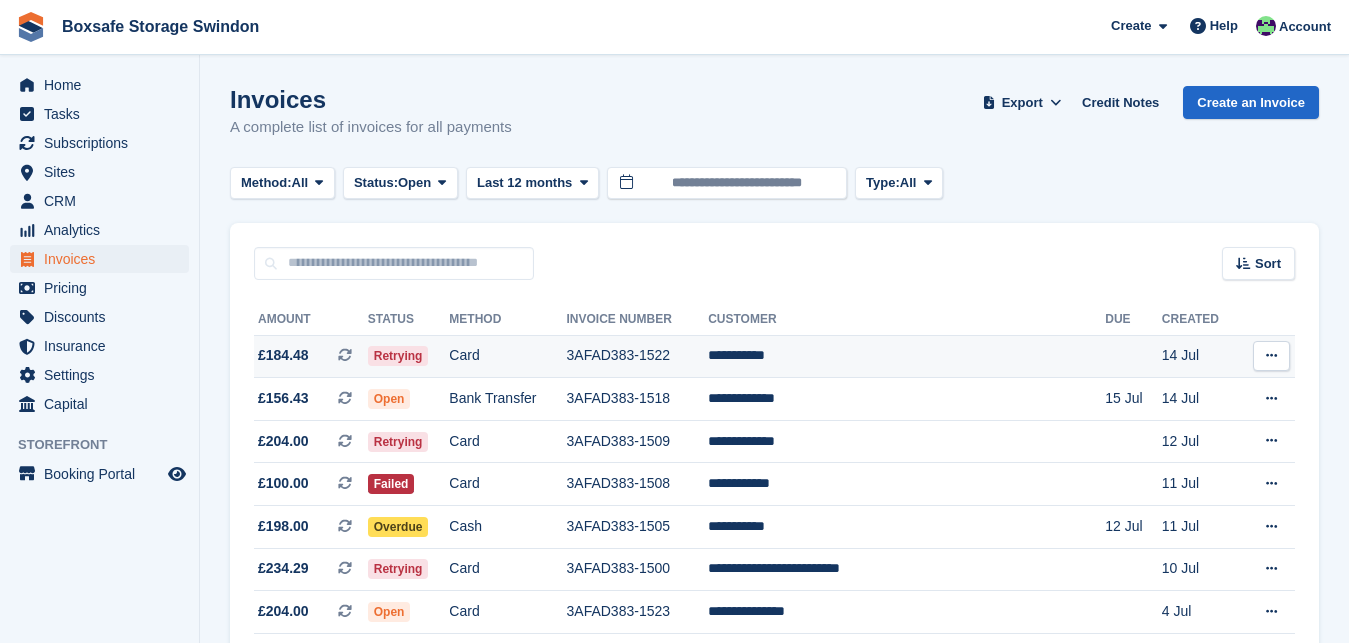 scroll, scrollTop: 0, scrollLeft: 0, axis: both 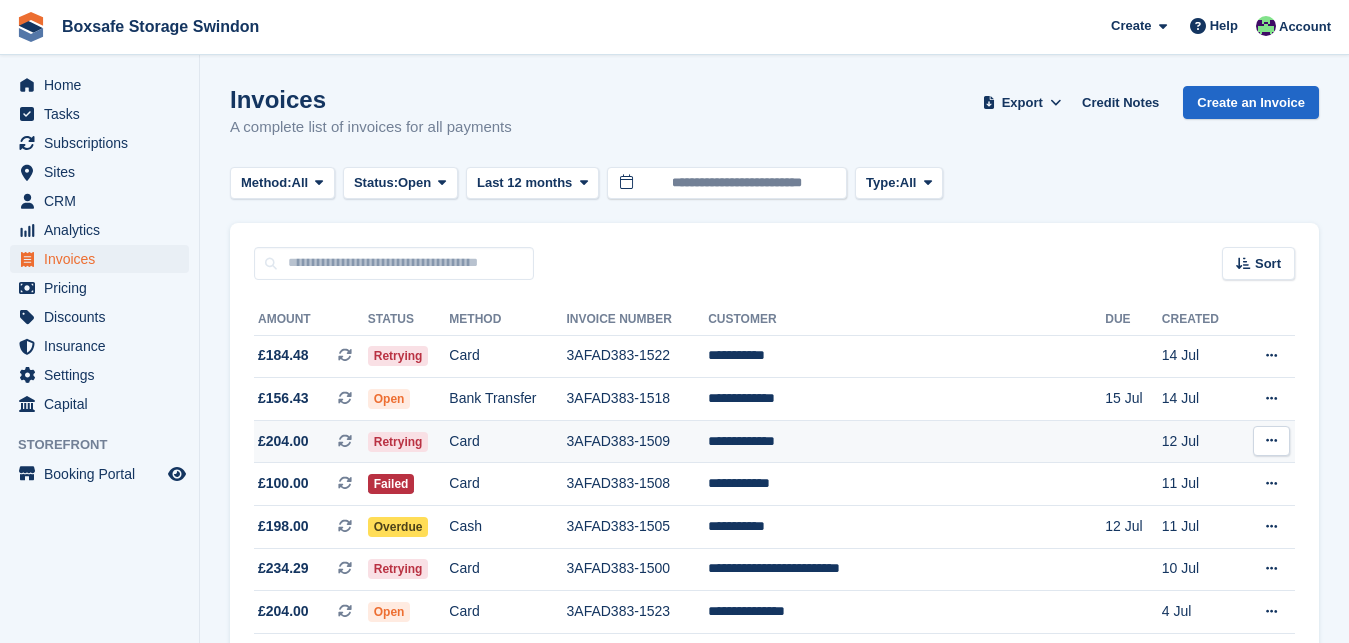click on "**********" at bounding box center [906, 441] 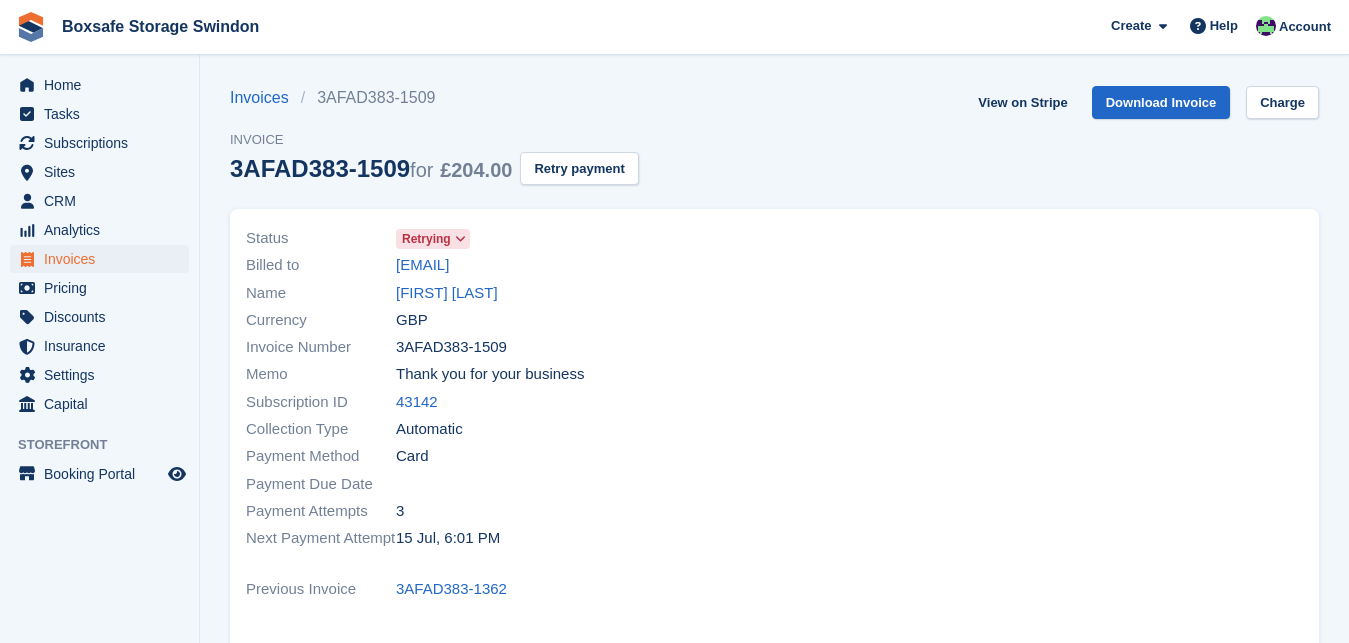 scroll, scrollTop: 0, scrollLeft: 0, axis: both 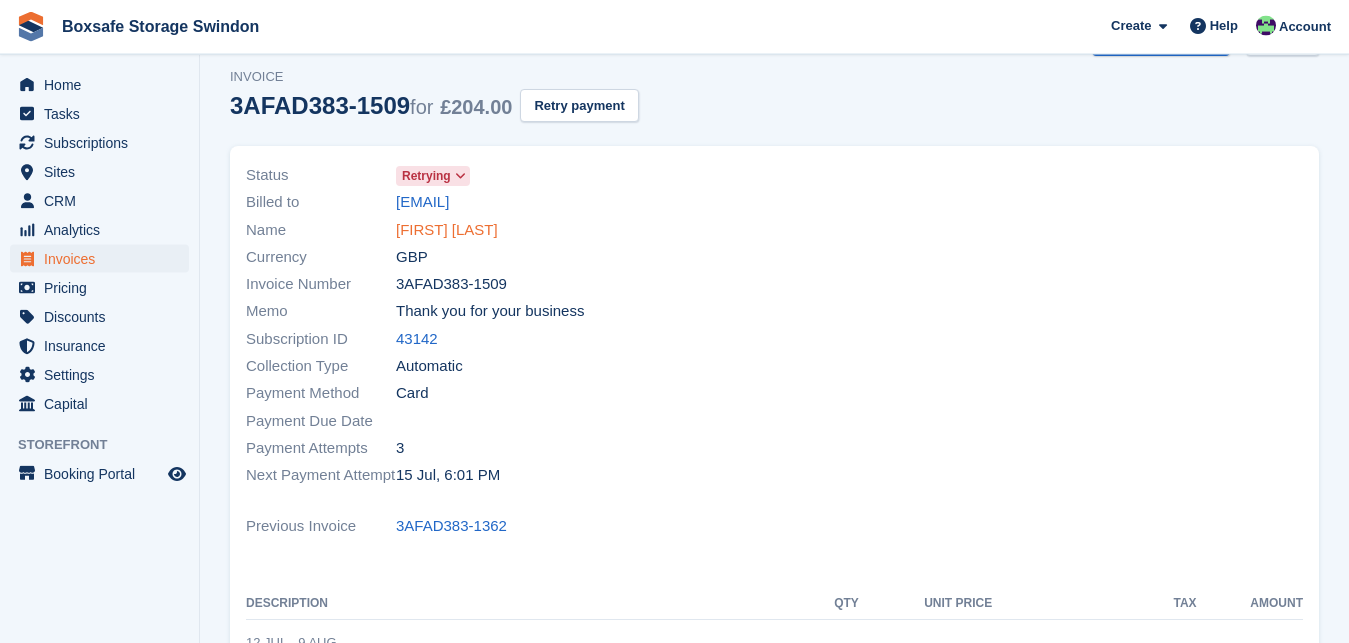 click on "[NAME]" at bounding box center (447, 230) 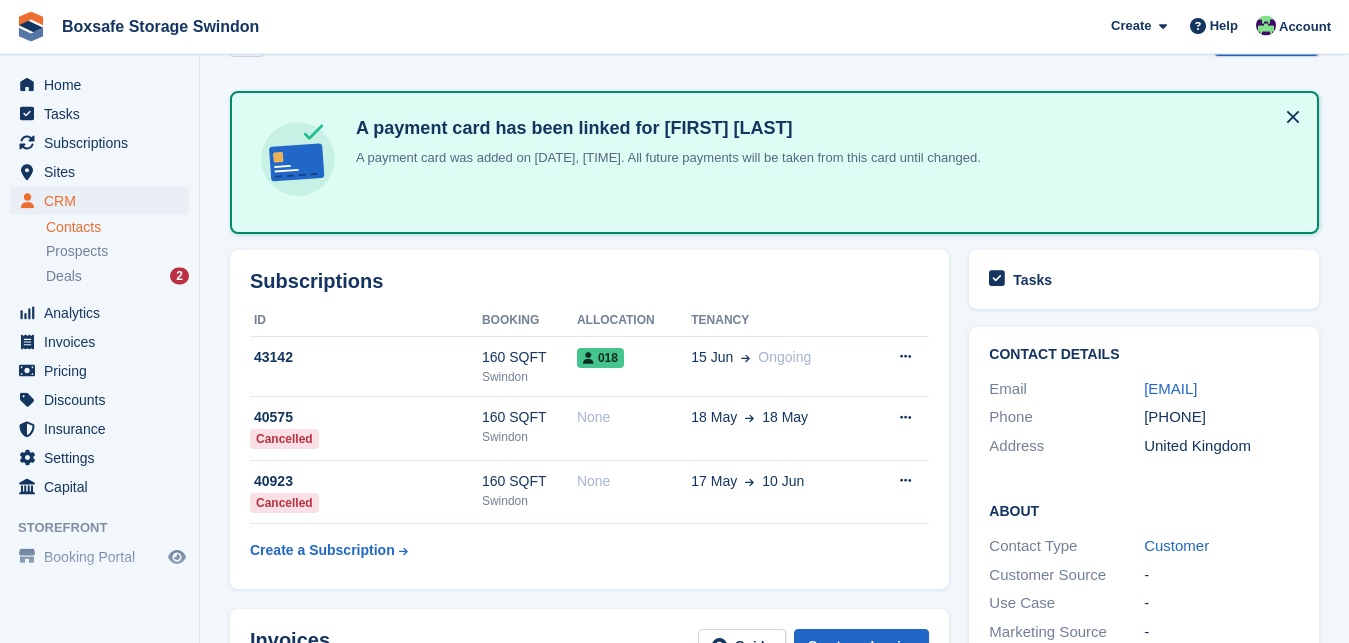 scroll, scrollTop: 0, scrollLeft: 0, axis: both 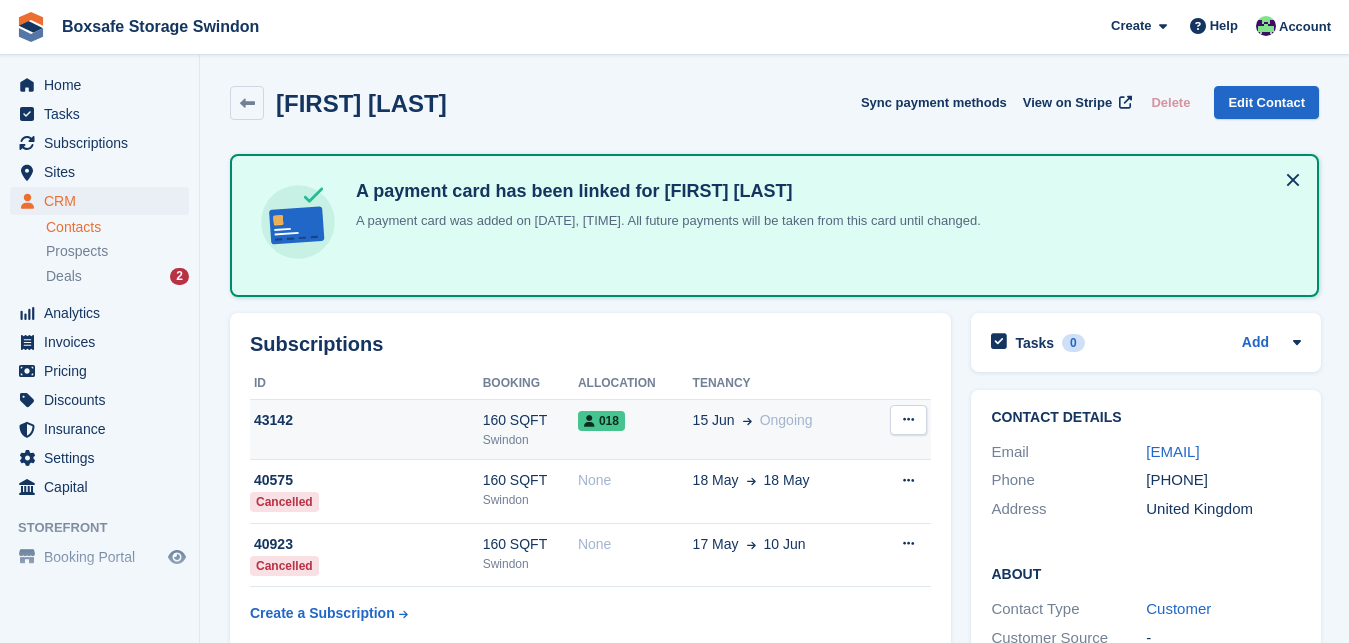 click on "160 SQFT" at bounding box center [530, 420] 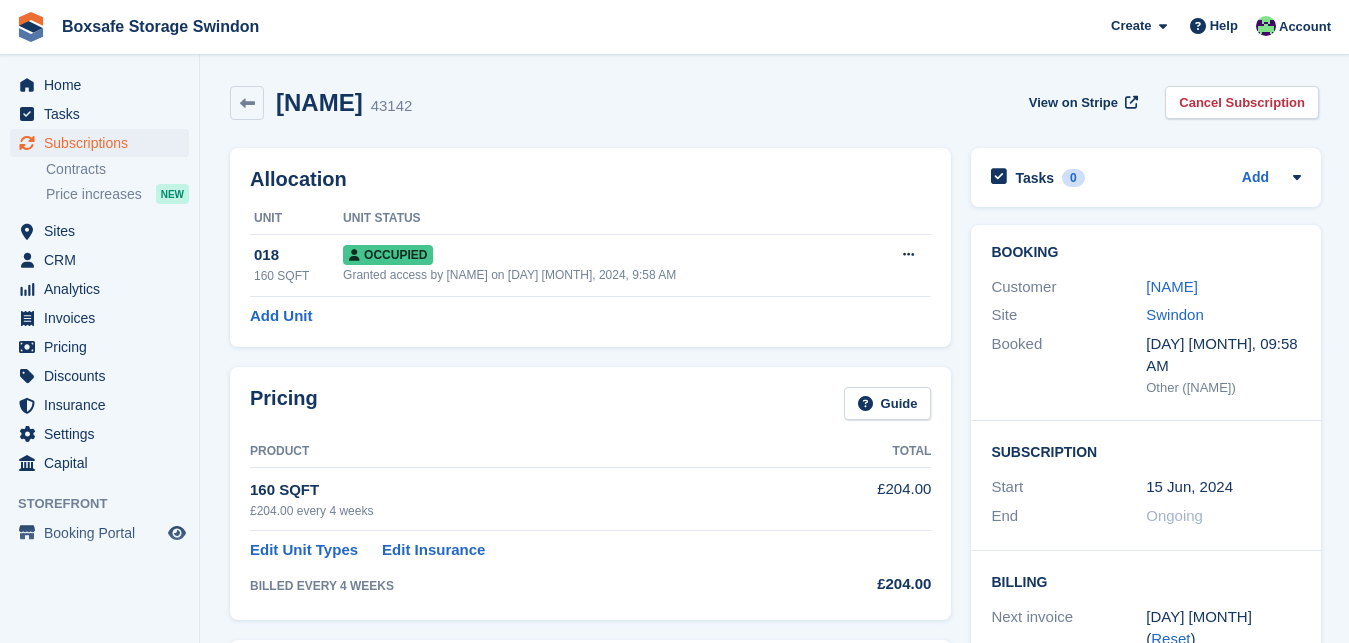 scroll, scrollTop: 0, scrollLeft: 0, axis: both 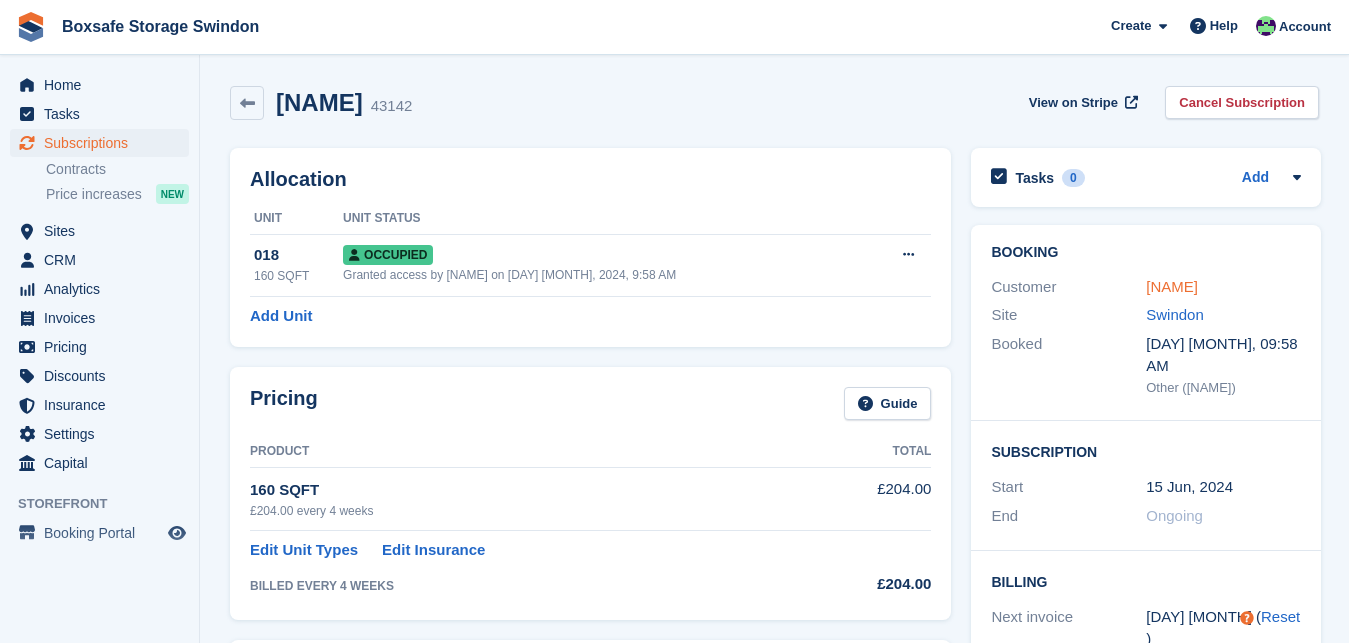 click on "Robert Beavan" at bounding box center (1172, 286) 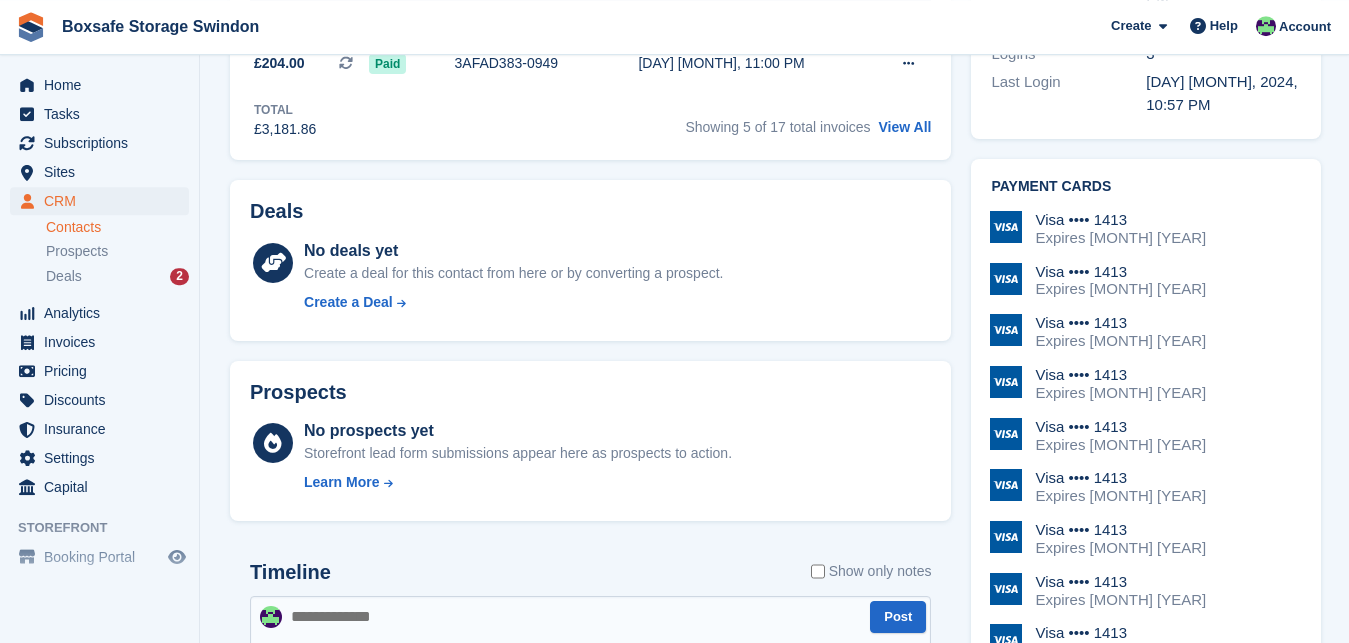 scroll, scrollTop: 932, scrollLeft: 0, axis: vertical 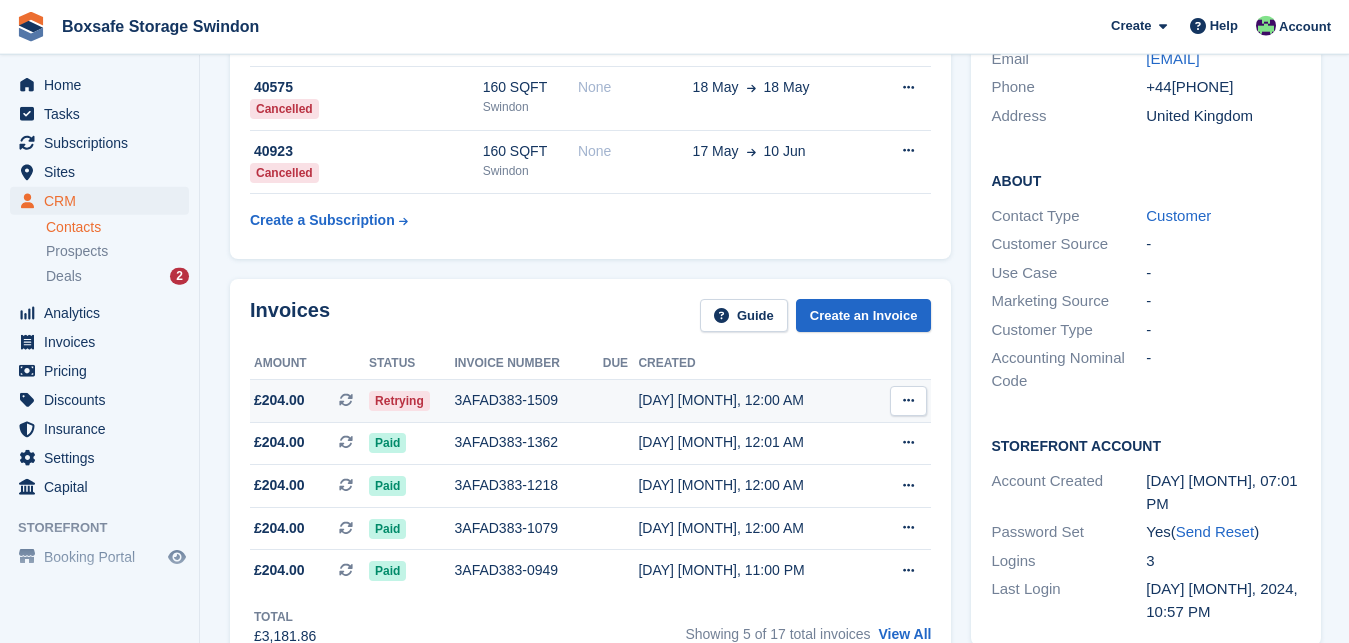 click on "3AFAD383-1509" at bounding box center (529, 400) 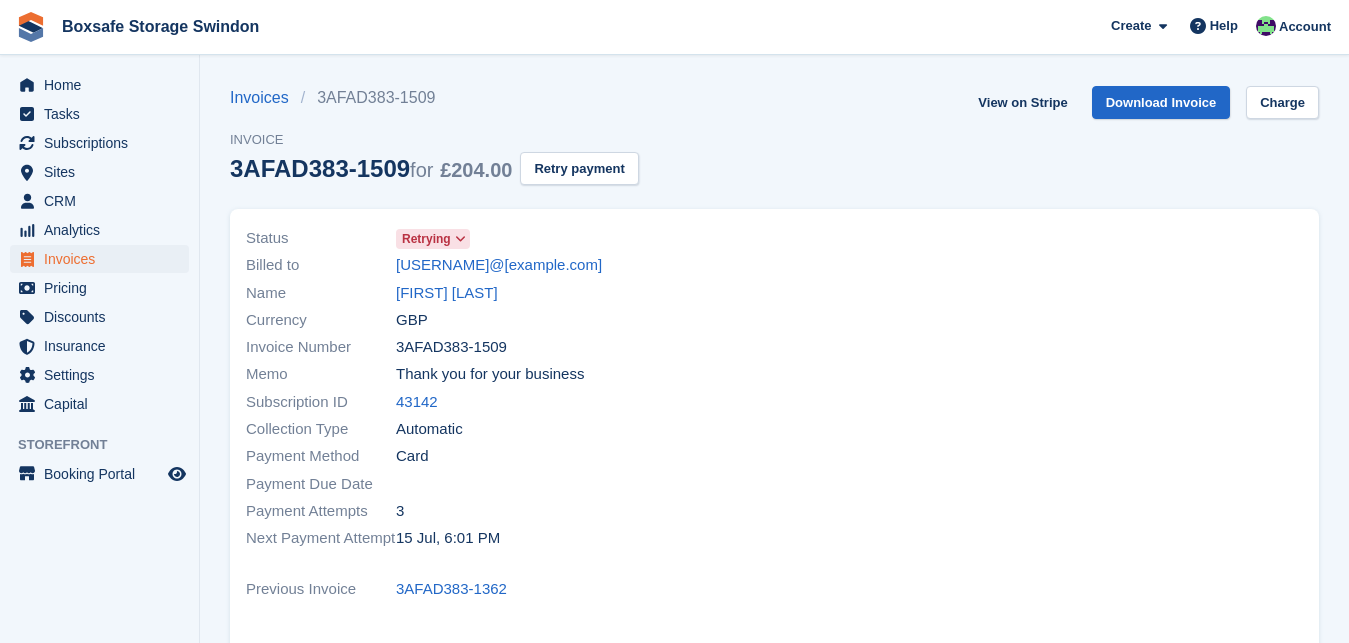 scroll, scrollTop: 336, scrollLeft: 0, axis: vertical 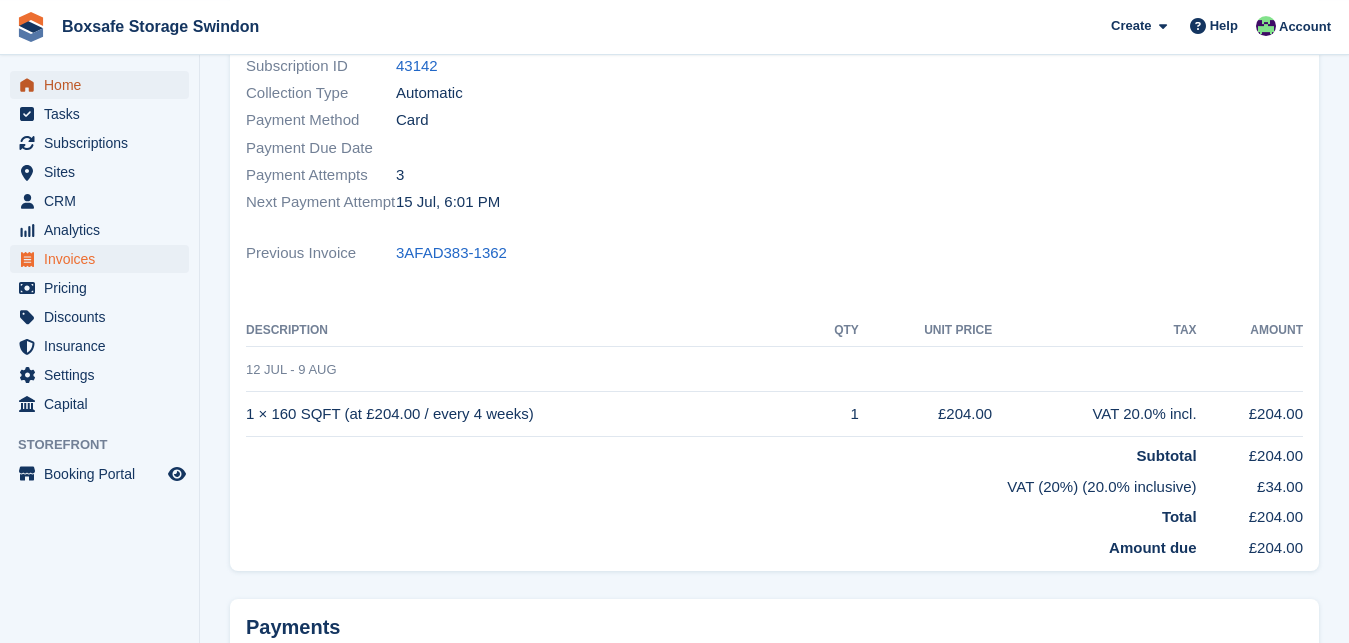 click on "Home" at bounding box center (104, 85) 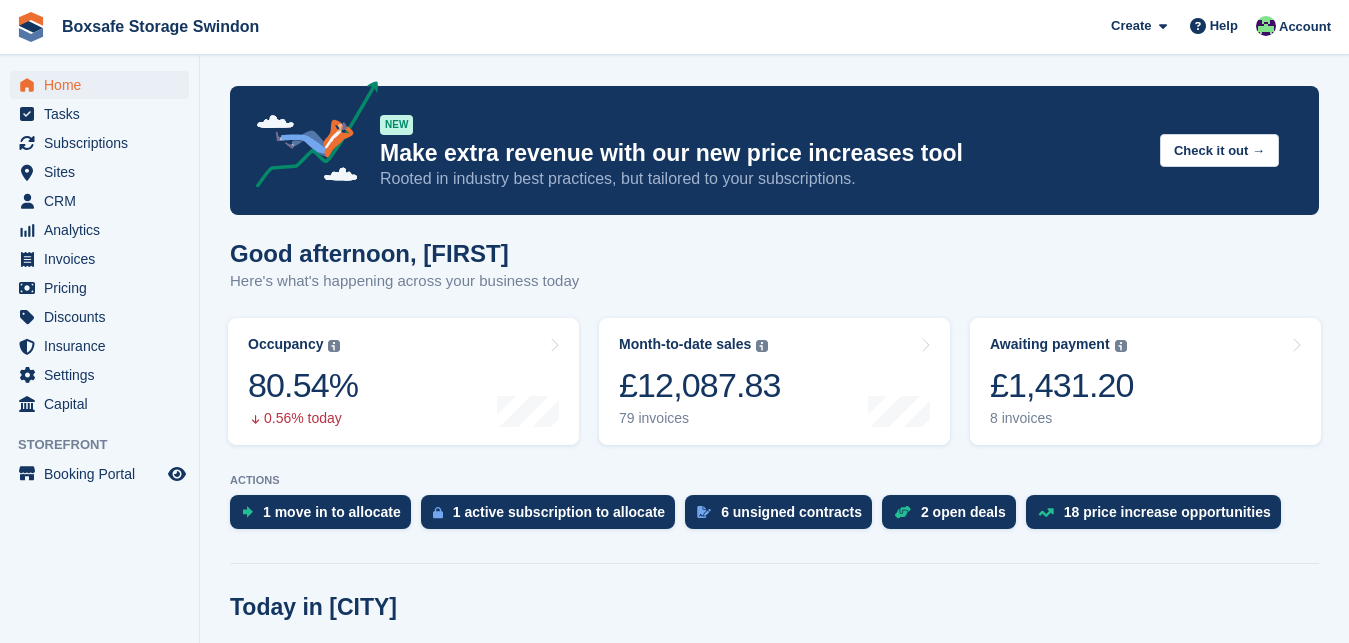 scroll, scrollTop: 0, scrollLeft: 0, axis: both 